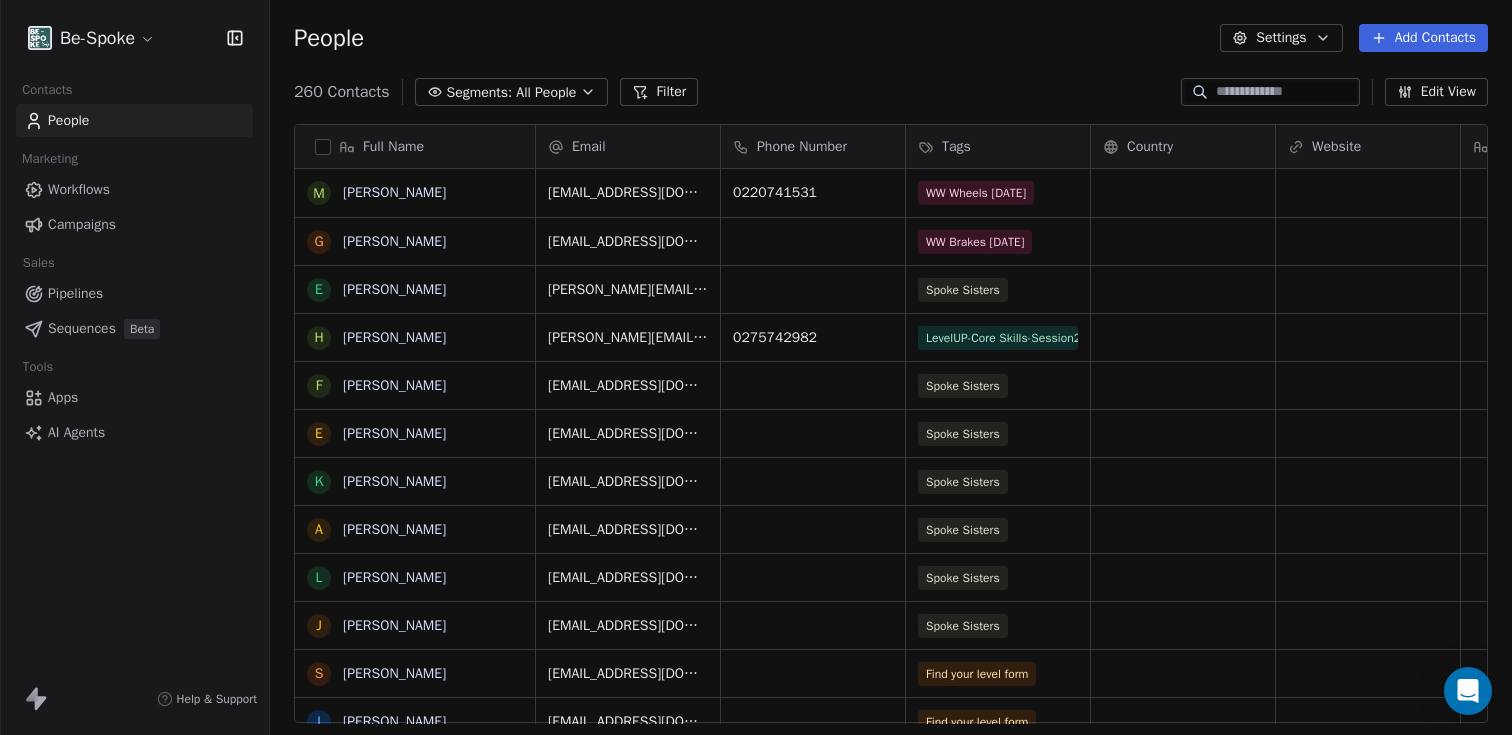 scroll, scrollTop: 0, scrollLeft: 0, axis: both 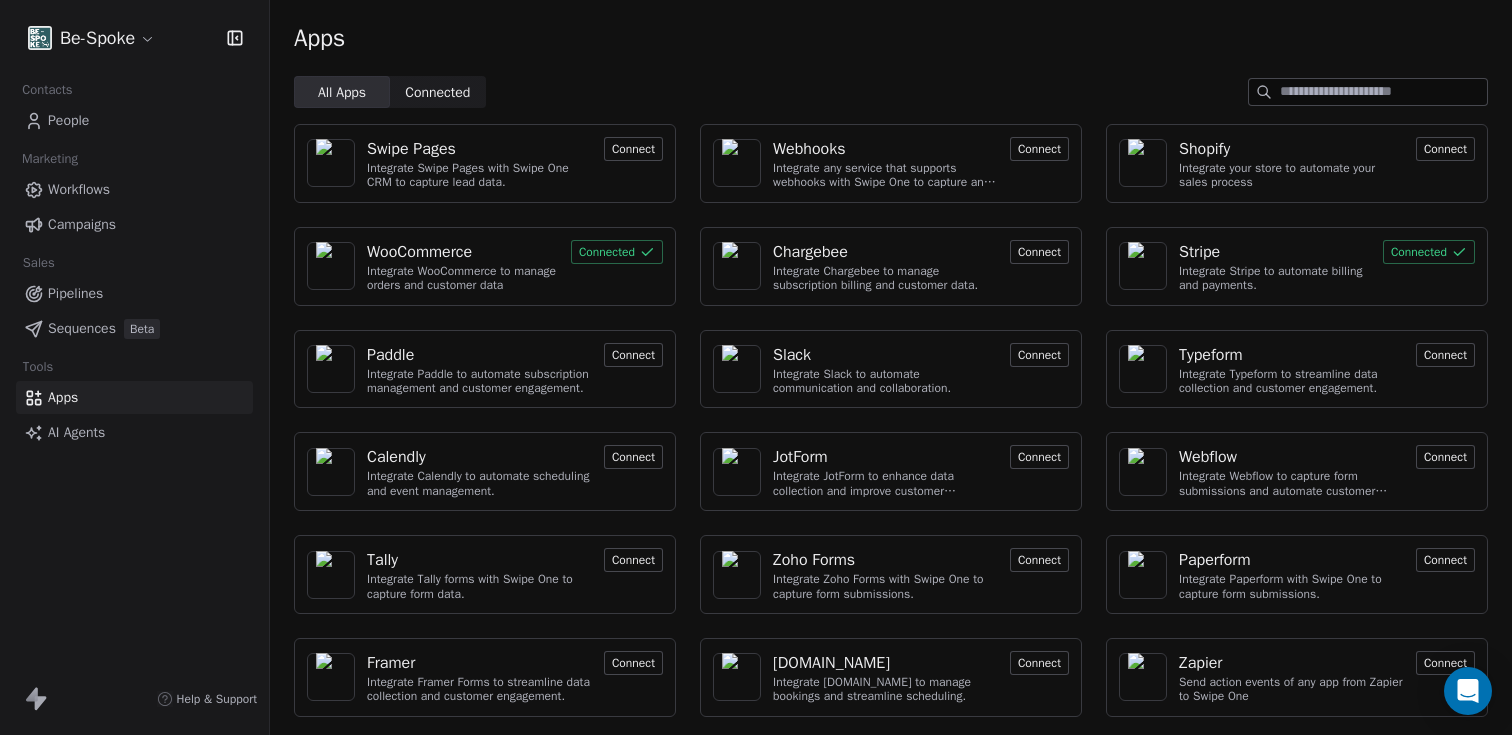 click on "Contacts People Marketing Workflows Campaigns Sales Pipelines Sequences Beta Tools Apps AI Agents" at bounding box center [134, 262] 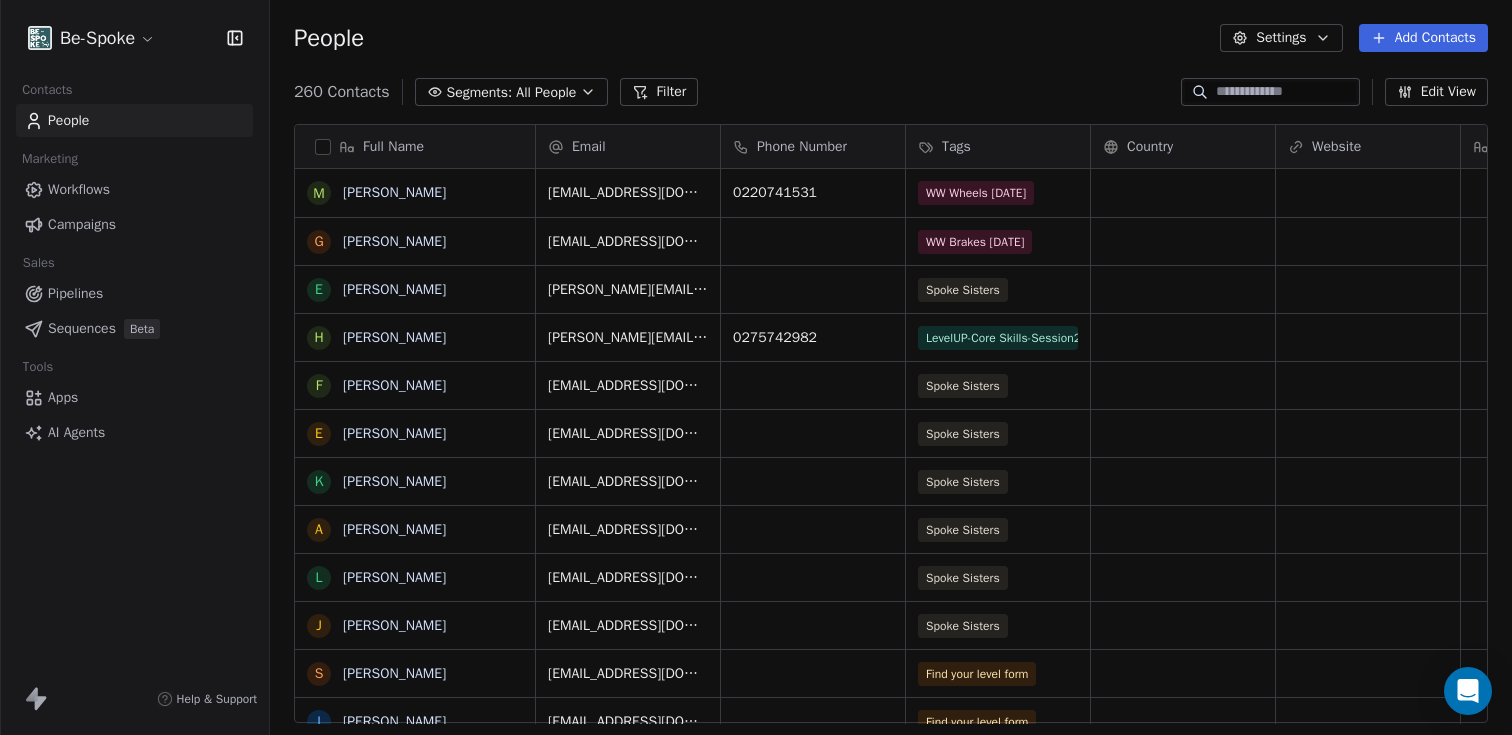 scroll, scrollTop: 16, scrollLeft: 16, axis: both 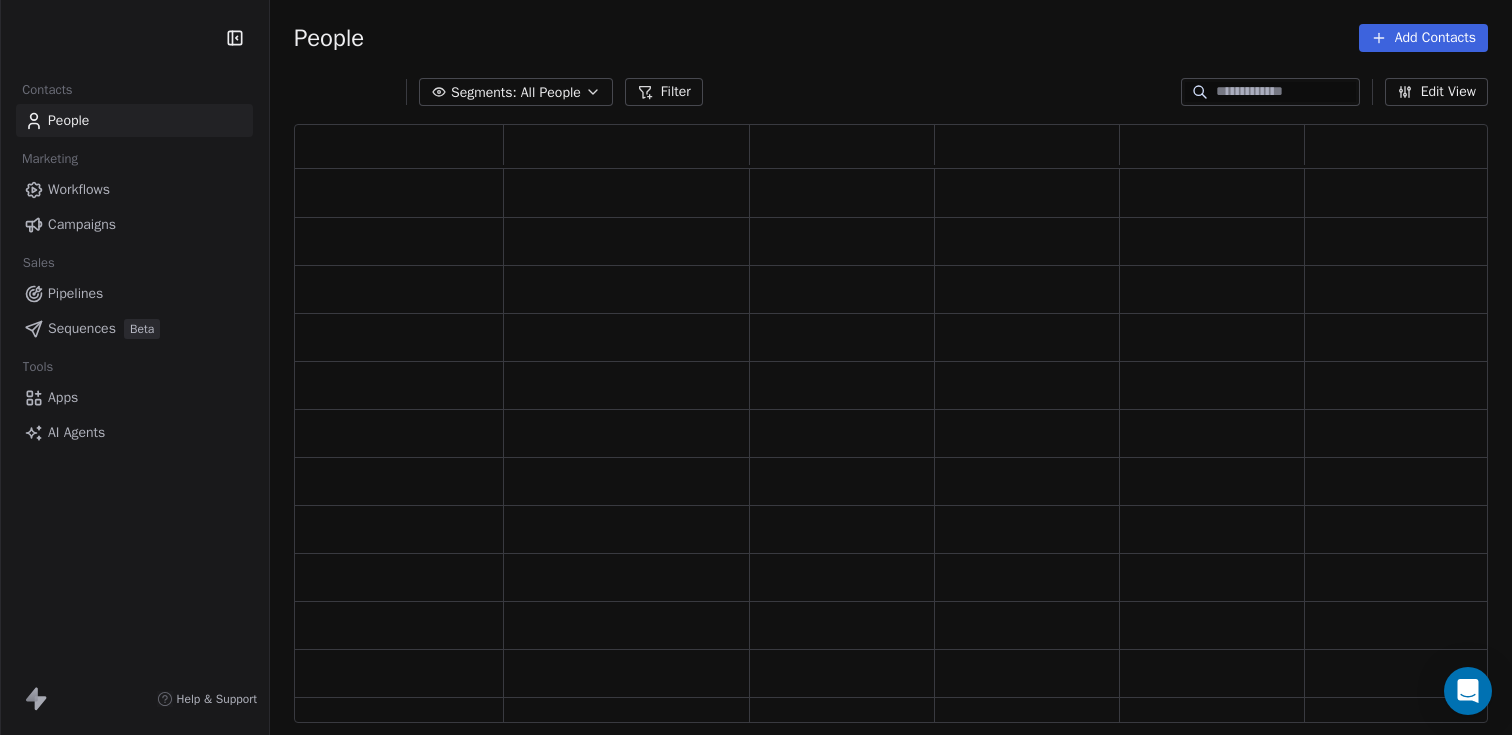 click on "Workflows" at bounding box center (79, 189) 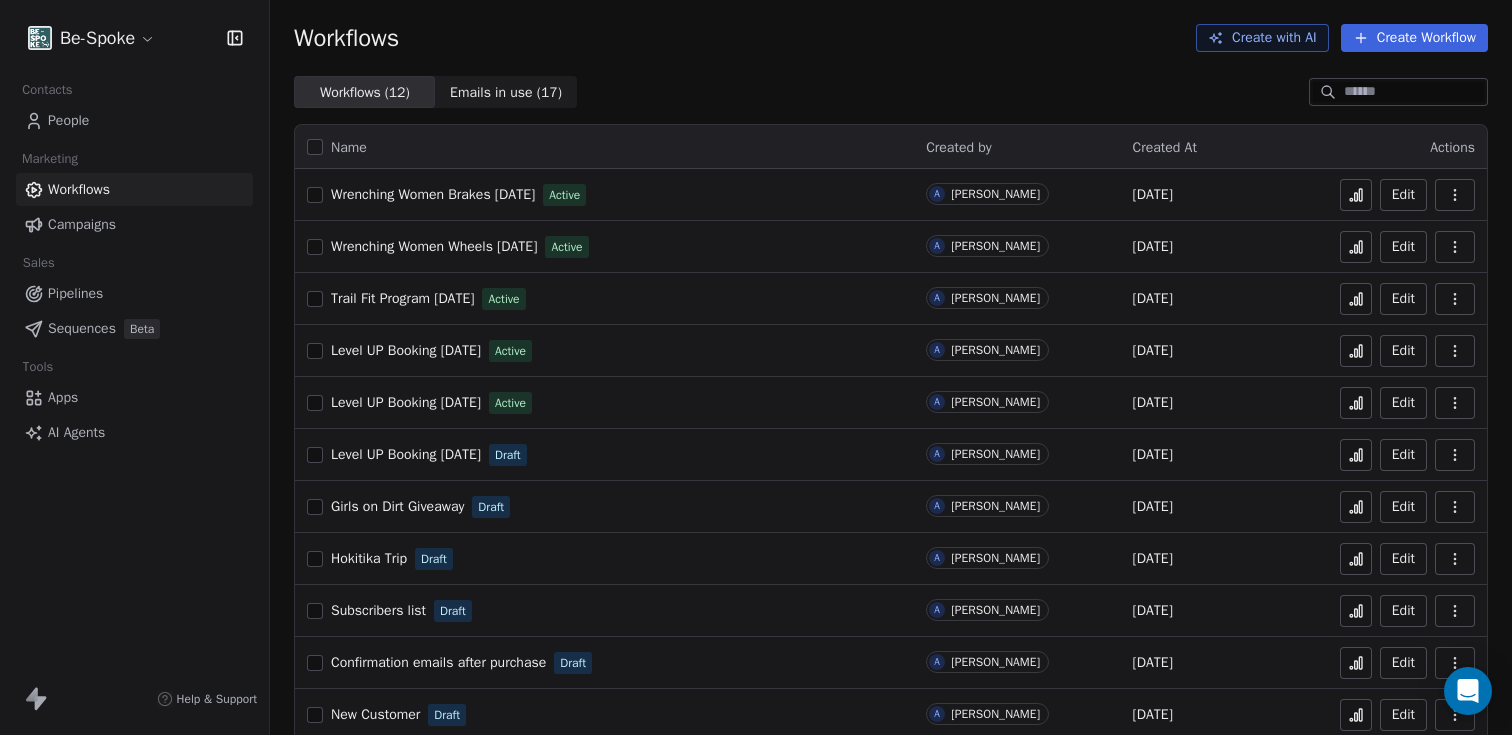 click on "Edit" at bounding box center [1403, 299] 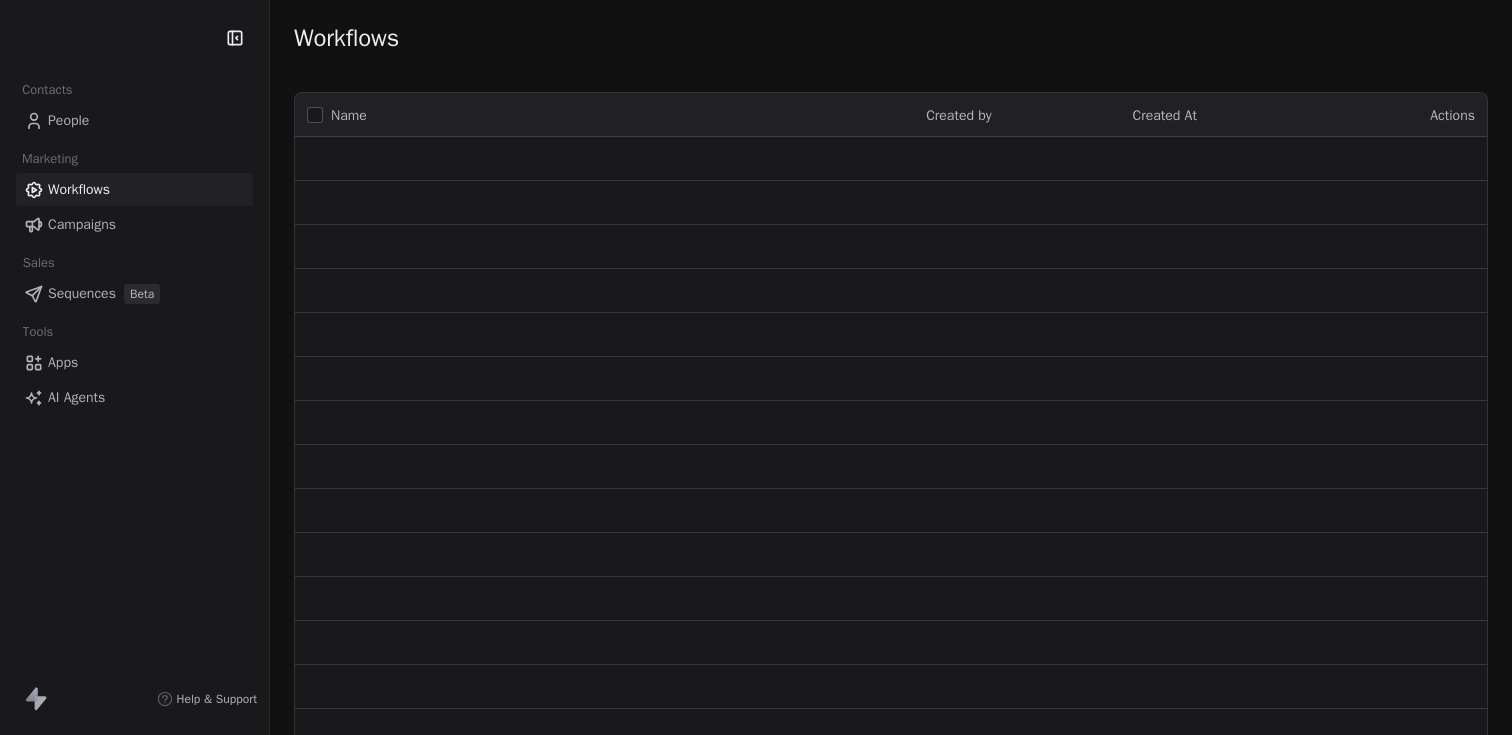 scroll, scrollTop: 0, scrollLeft: 0, axis: both 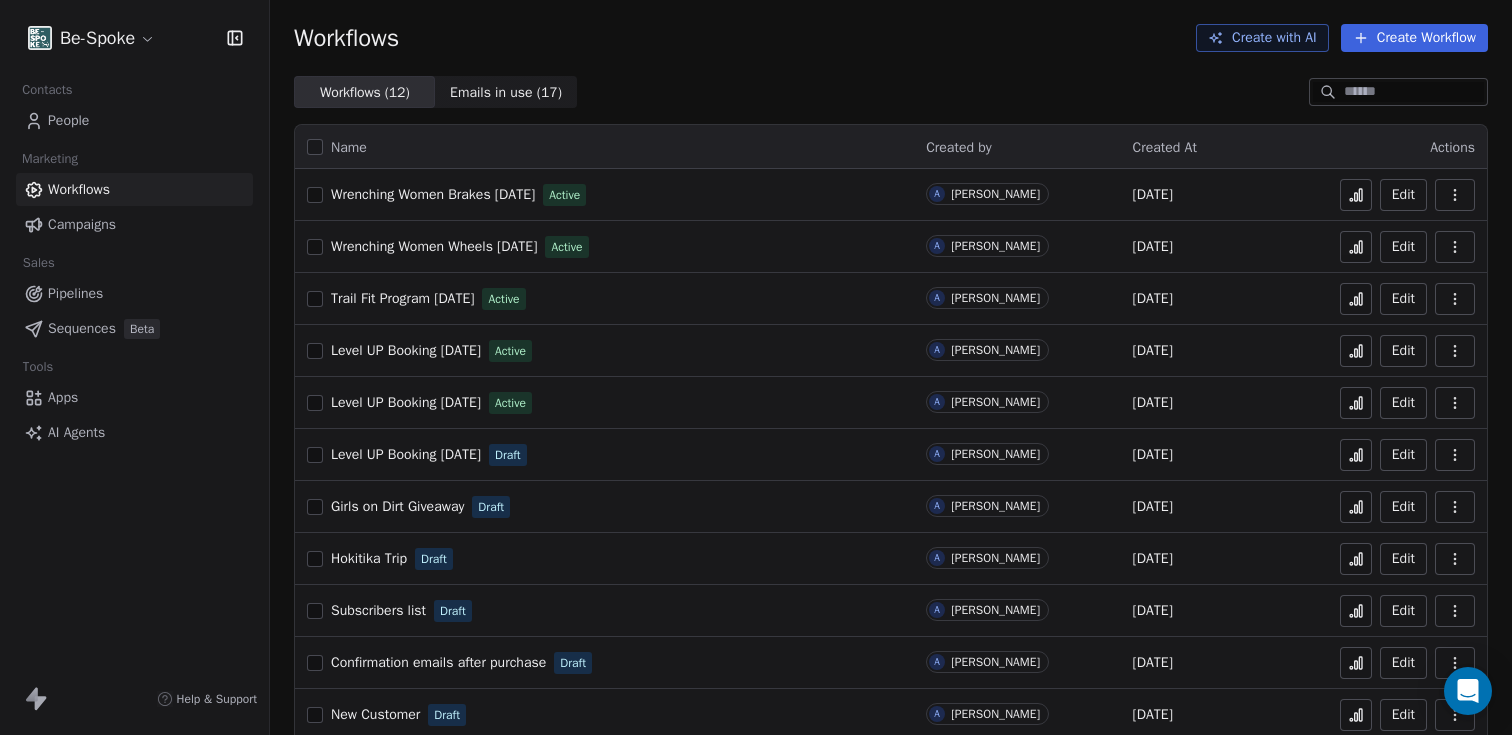 click on "Emails in use ( 17 )" at bounding box center (506, 92) 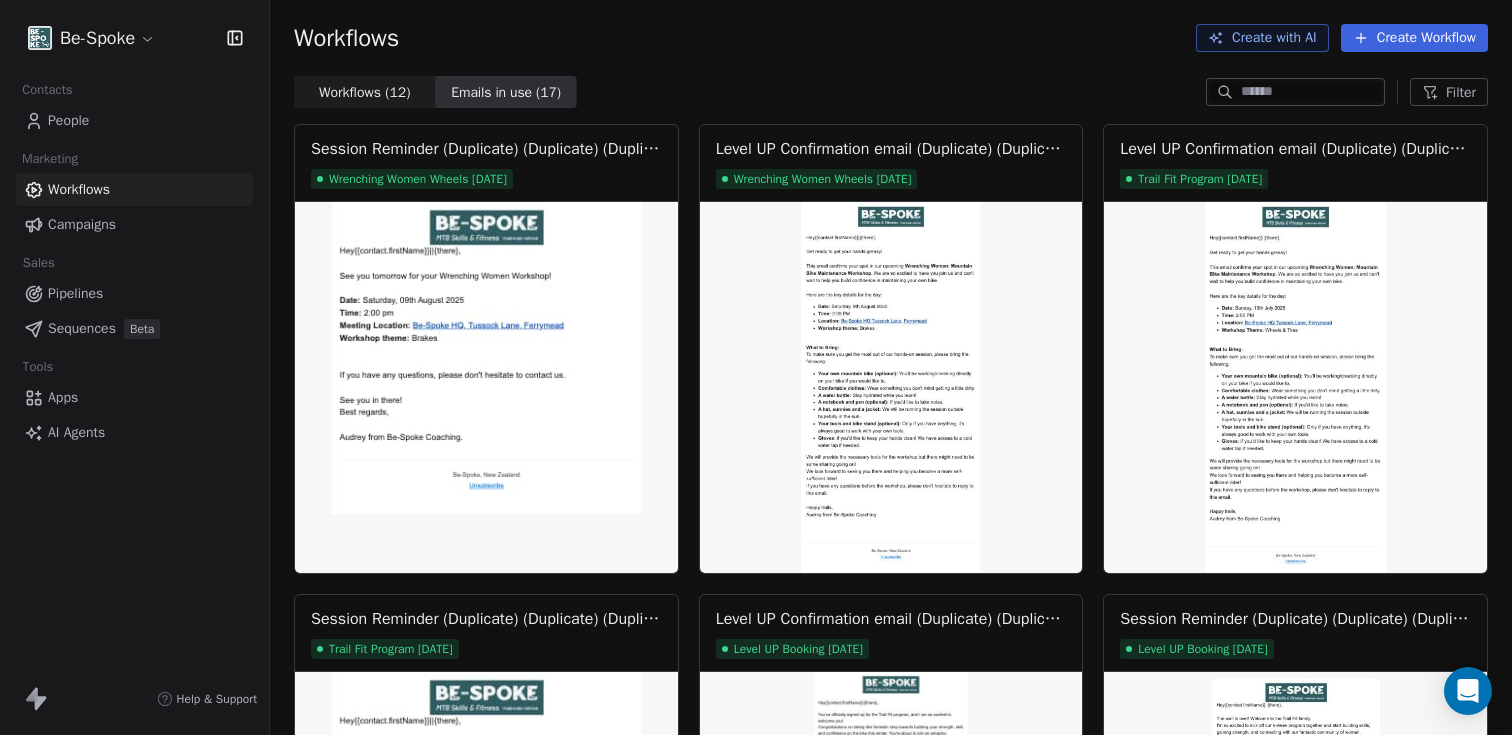 click on "Workflows ( 12 )" at bounding box center (364, 92) 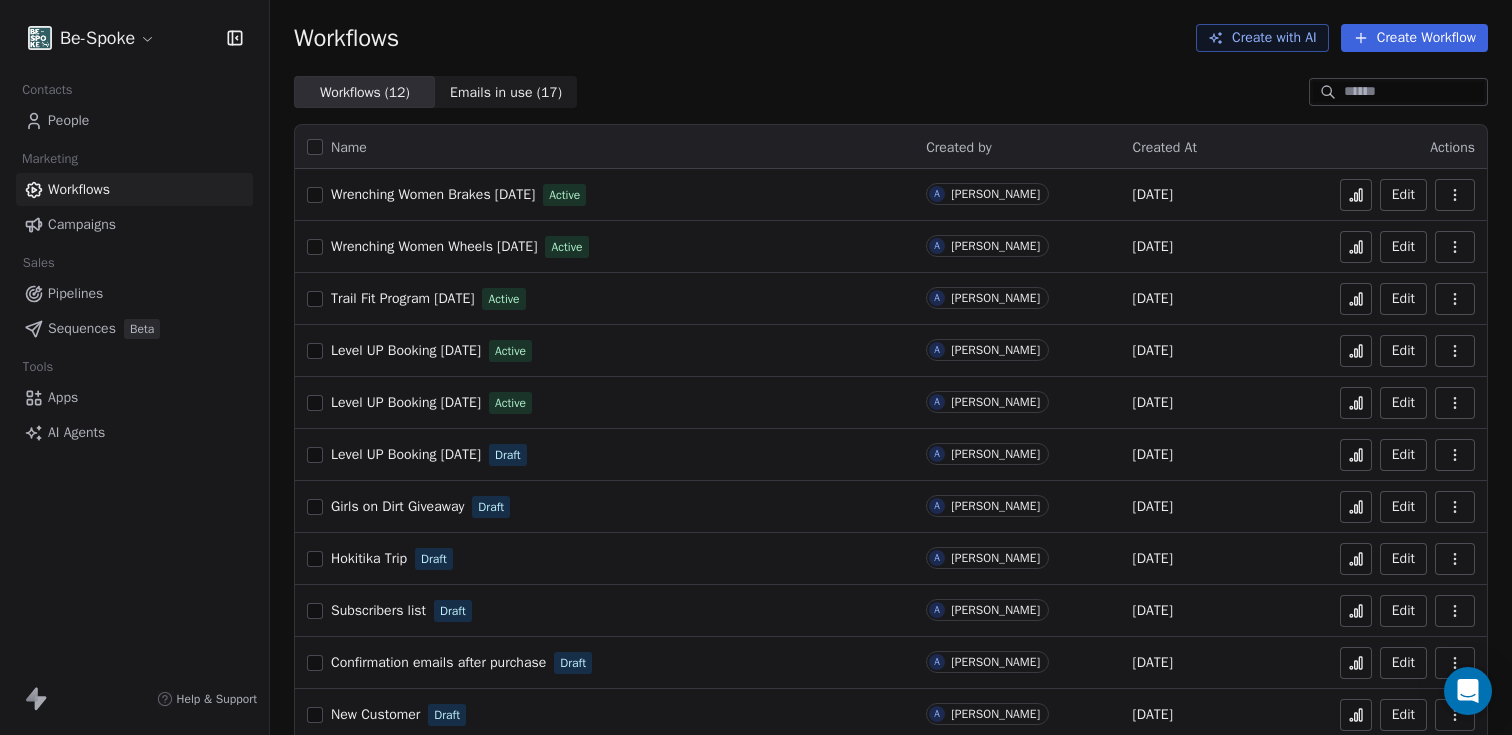 click on "People" at bounding box center [68, 120] 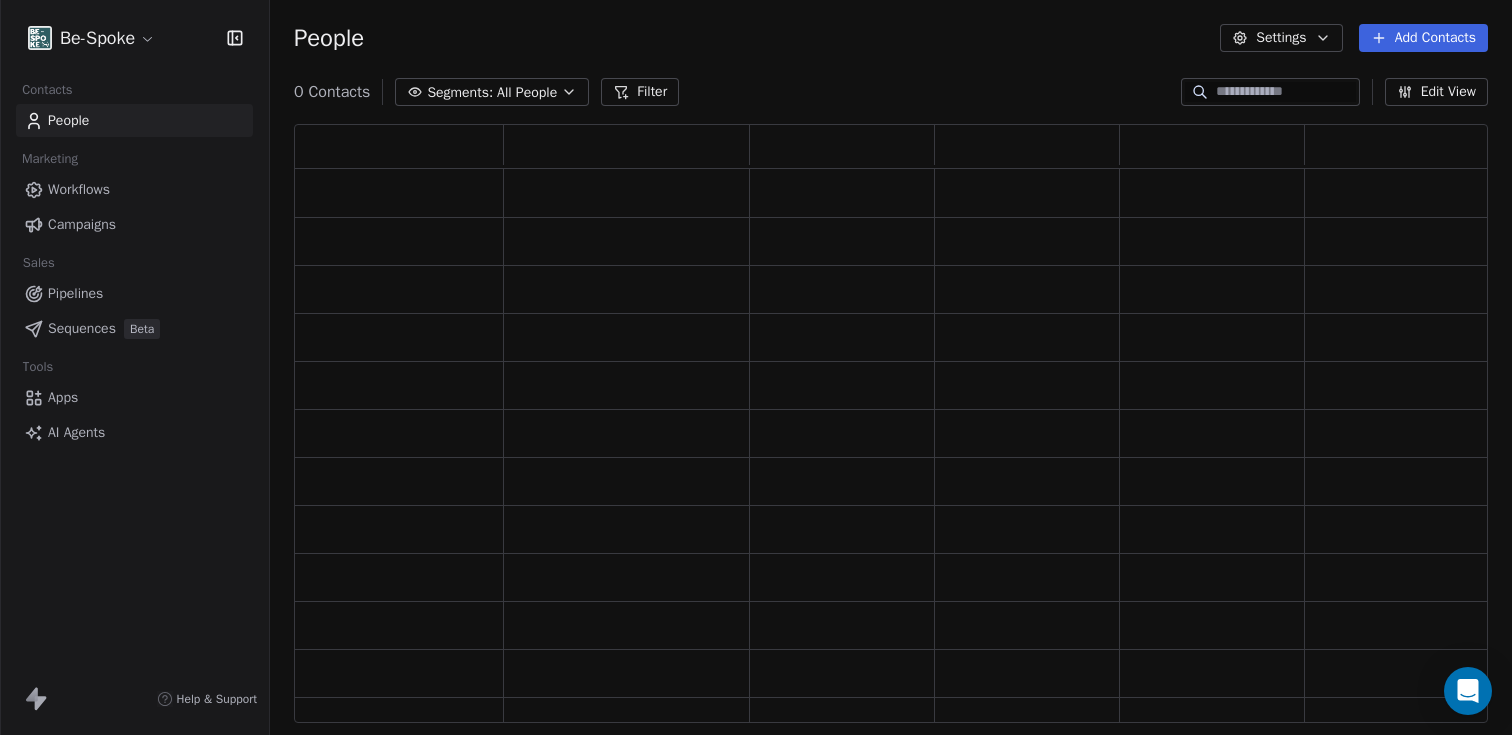 scroll, scrollTop: 16, scrollLeft: 16, axis: both 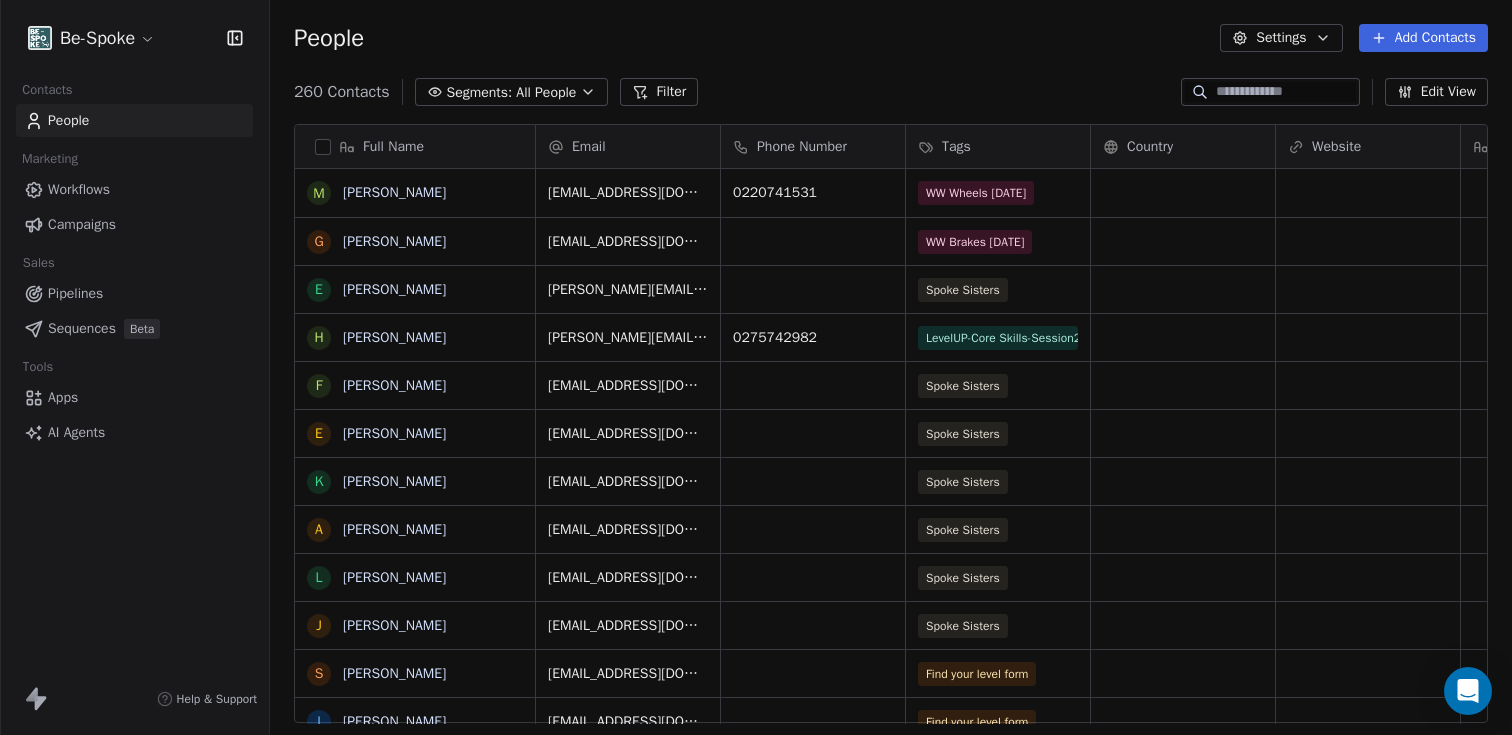 click at bounding box center (1286, 92) 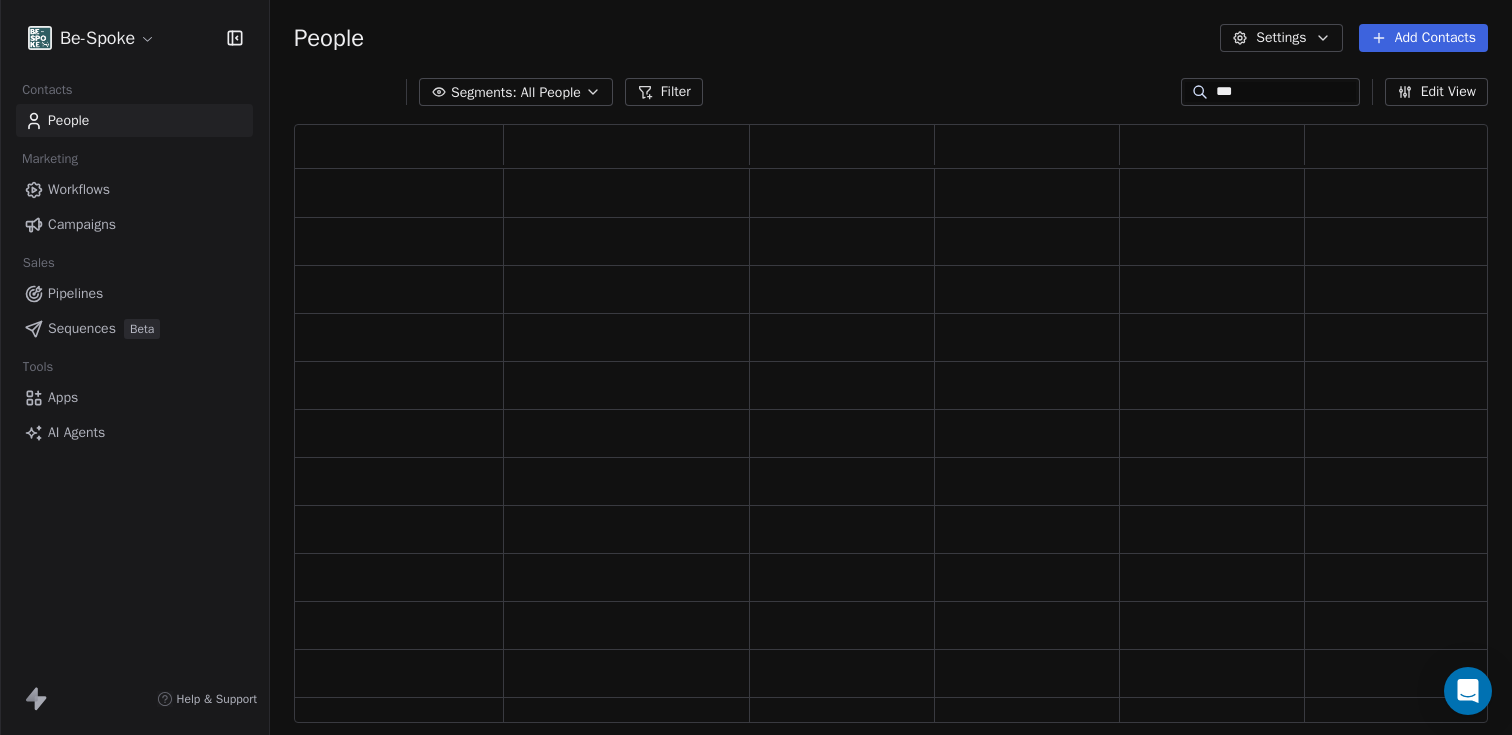 scroll, scrollTop: 16, scrollLeft: 16, axis: both 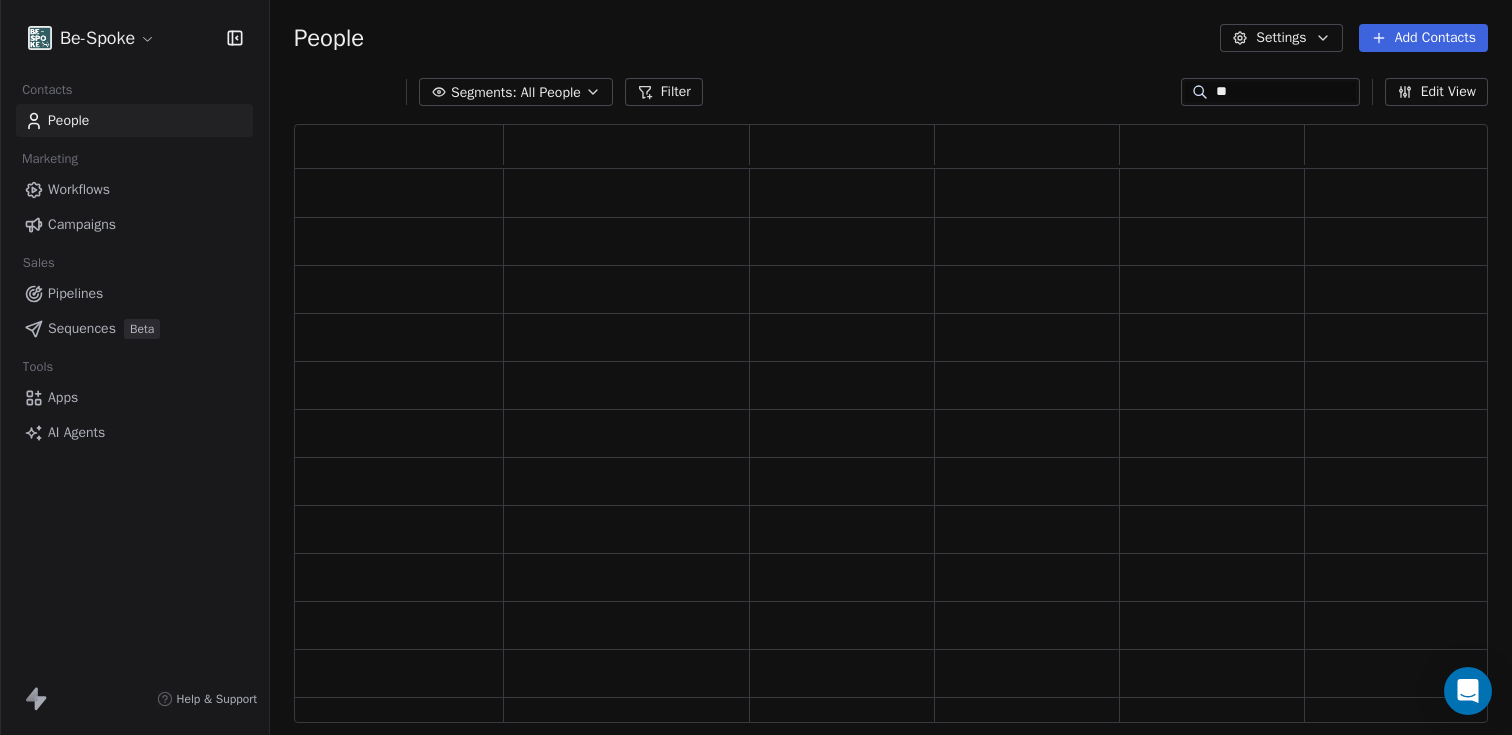 type on "*" 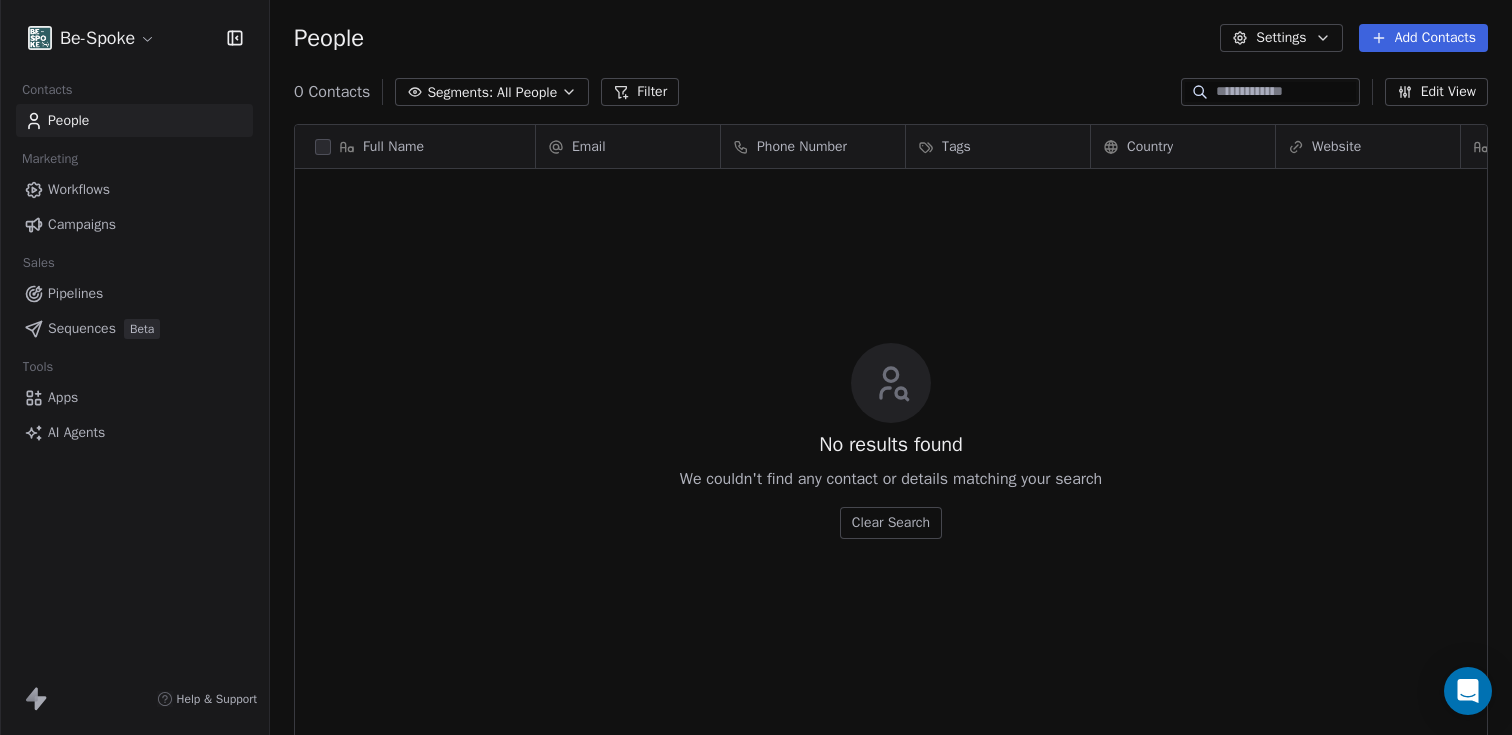 scroll, scrollTop: 16, scrollLeft: 16, axis: both 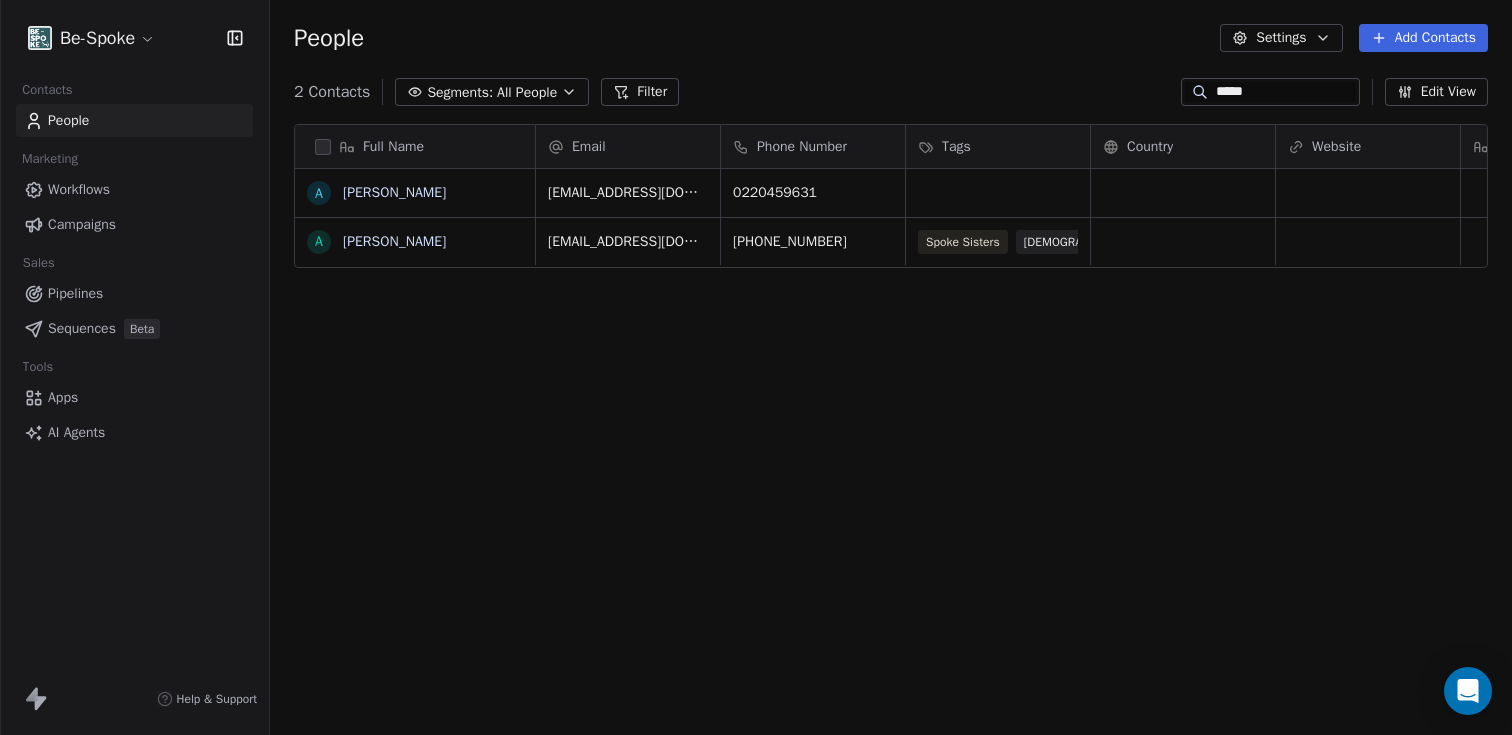 type on "****" 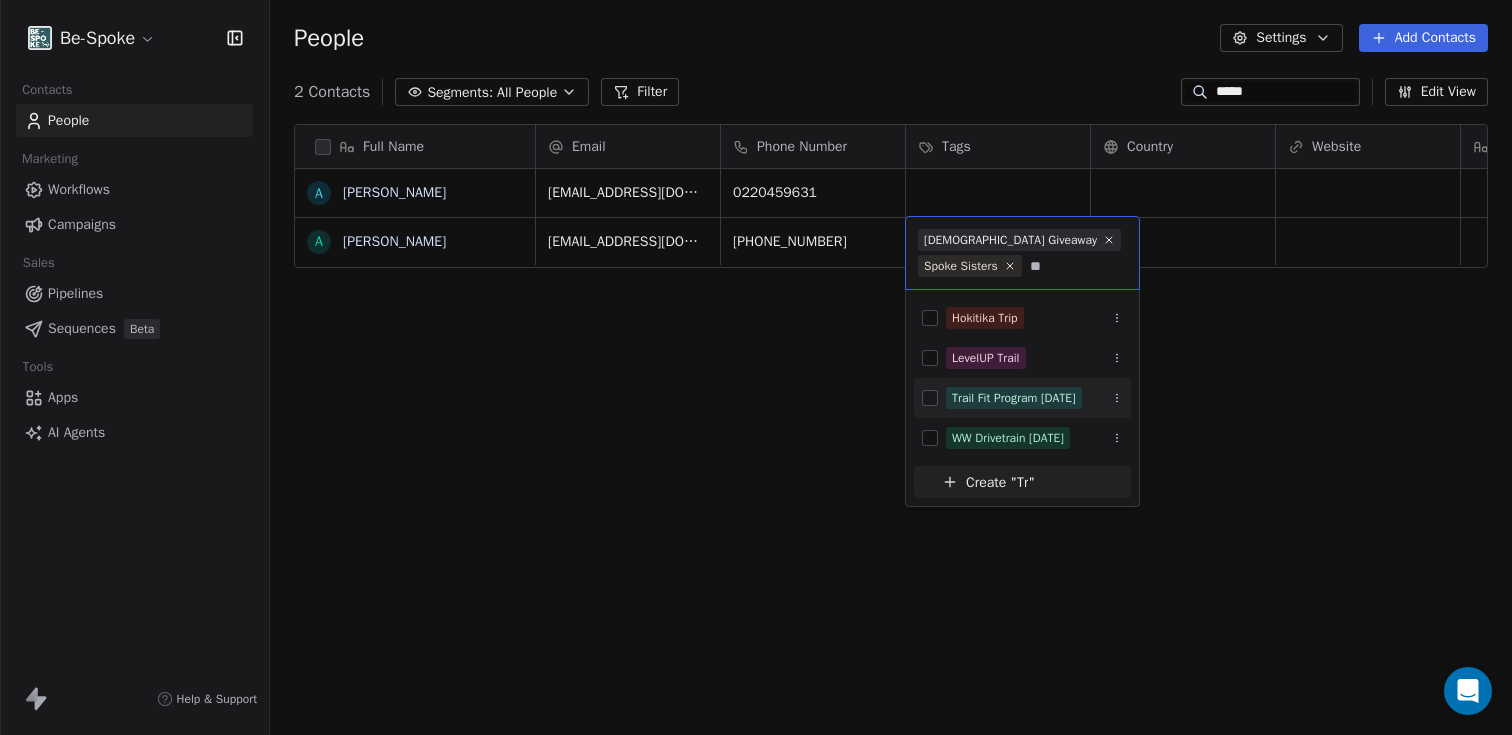 type on "**" 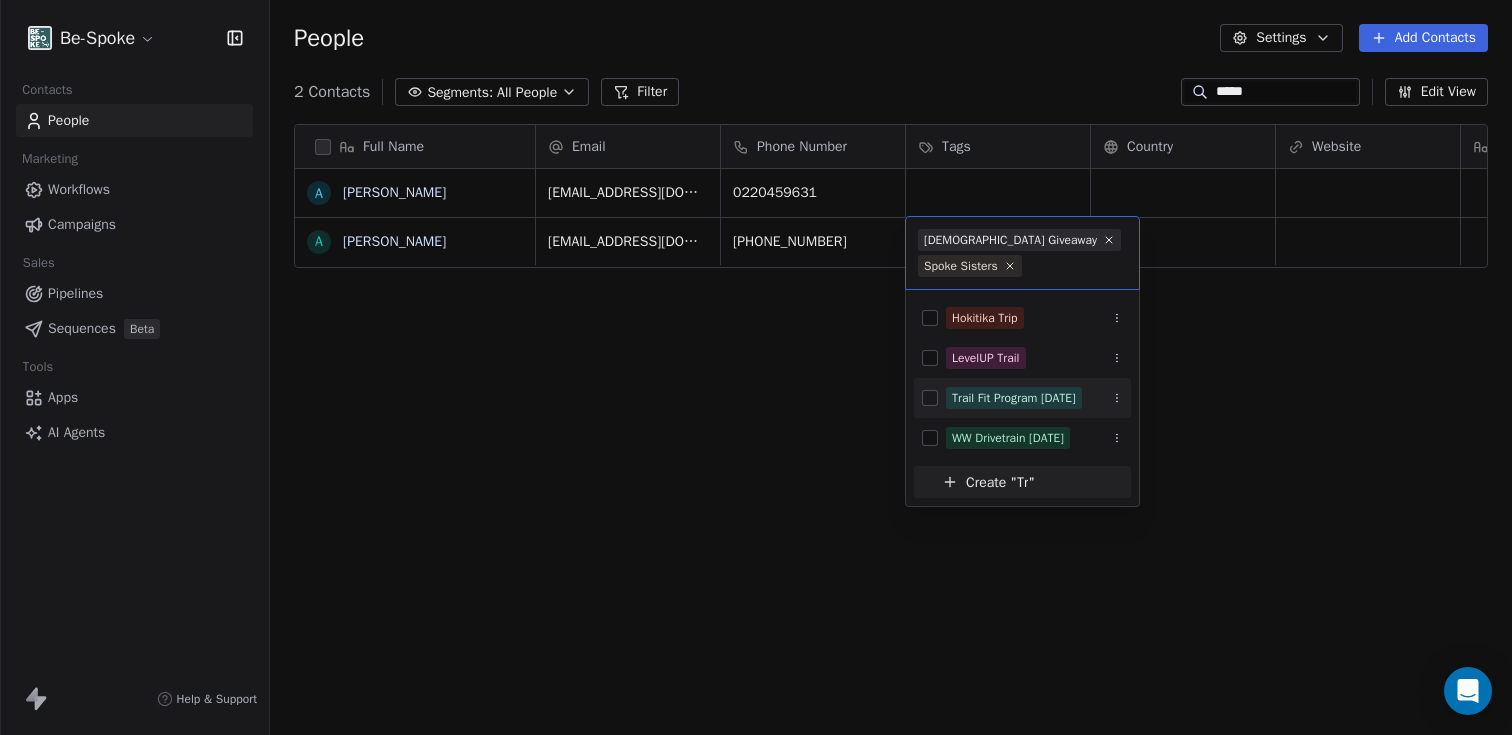 scroll, scrollTop: 23, scrollLeft: 0, axis: vertical 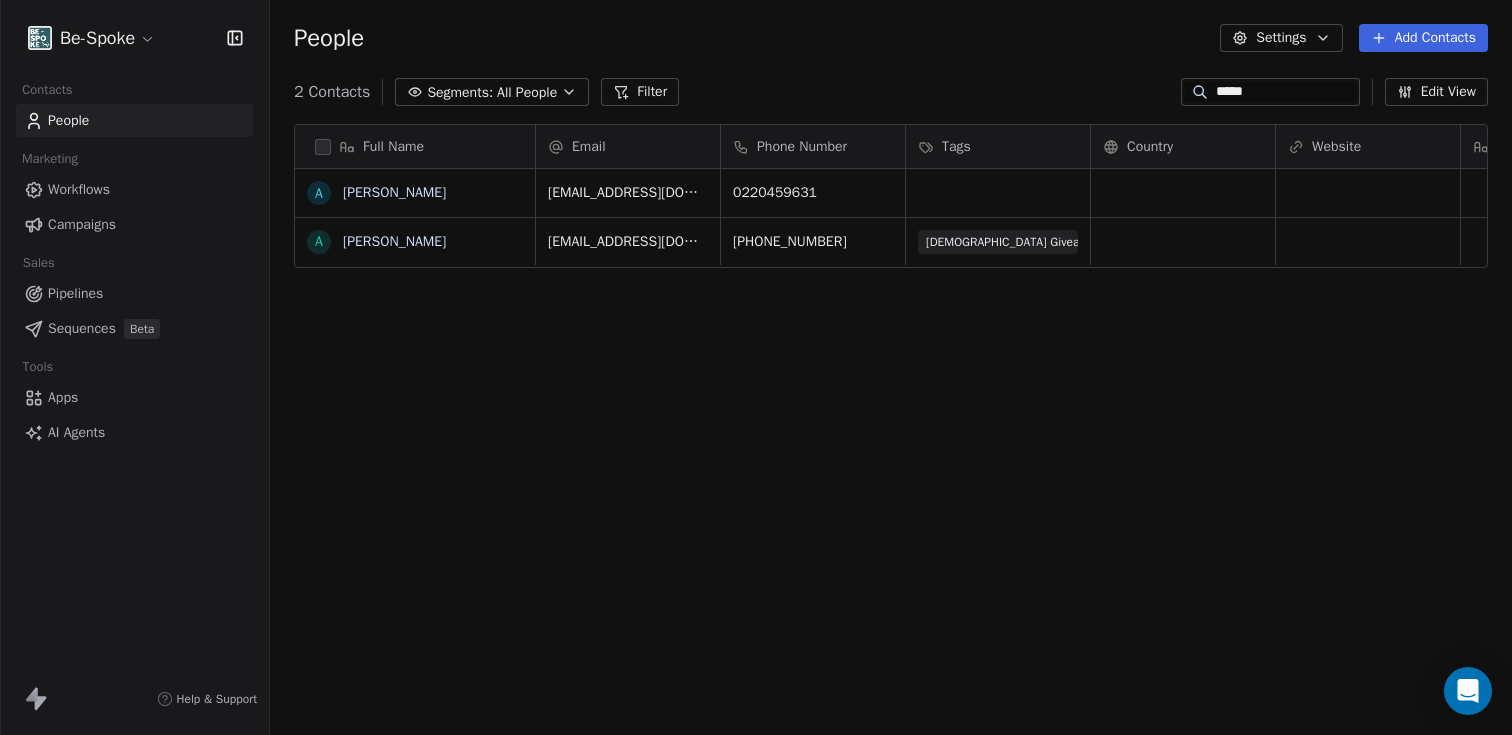 click on "Be-Spoke Contacts People Marketing Workflows Campaigns Sales Pipelines Sequences Beta Tools Apps AI Agents Help & Support People Settings  Add Contacts 2 Contacts Segments: All People Filter  **** Edit View Tag Add to Sequence Export Full Name A Anna Woods A Anna Holmes Email Phone Number Tags Country Website Job Title Status Contact Source NPS Score annawoods2002@gmail.com 0220459631 -6 anna_nz13@yahoo.co.nz +64213389993 GOD Giveaway Spoke Sisters Trail Fit Program July 25
To pick up a draggable item, press the space bar.
While dragging, use the arrow keys to move the item.
Press space again to drop the item in its new position, or press escape to cancel." at bounding box center (756, 367) 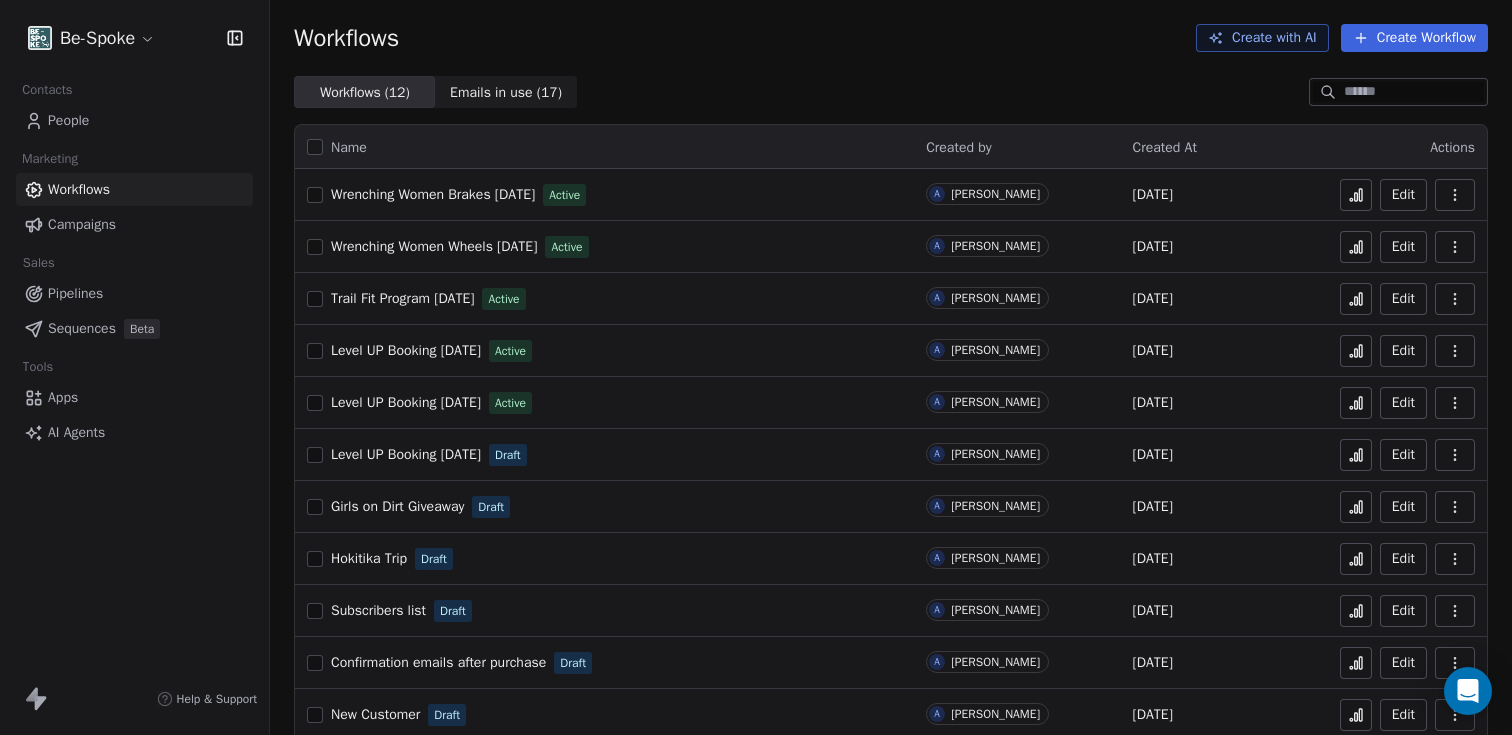 click 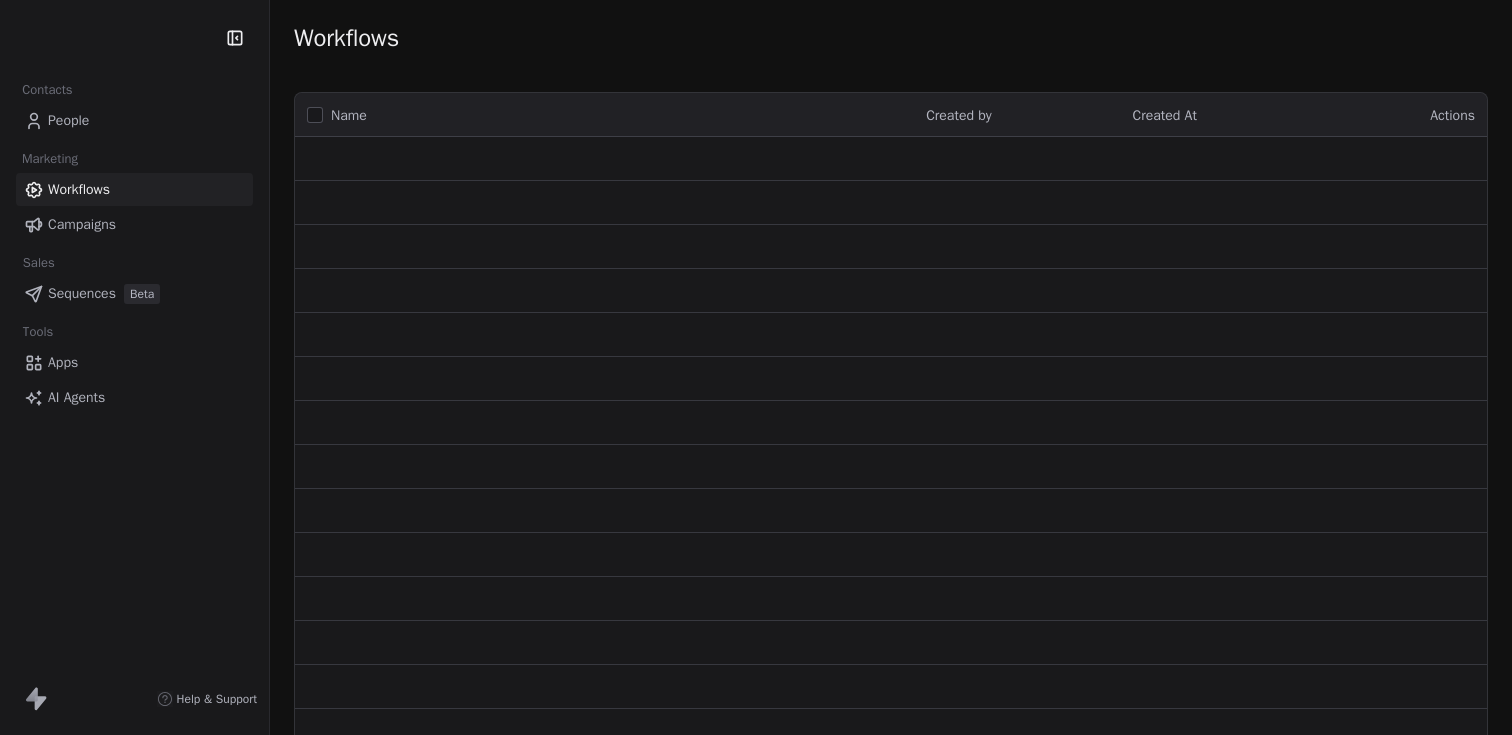 scroll, scrollTop: 0, scrollLeft: 0, axis: both 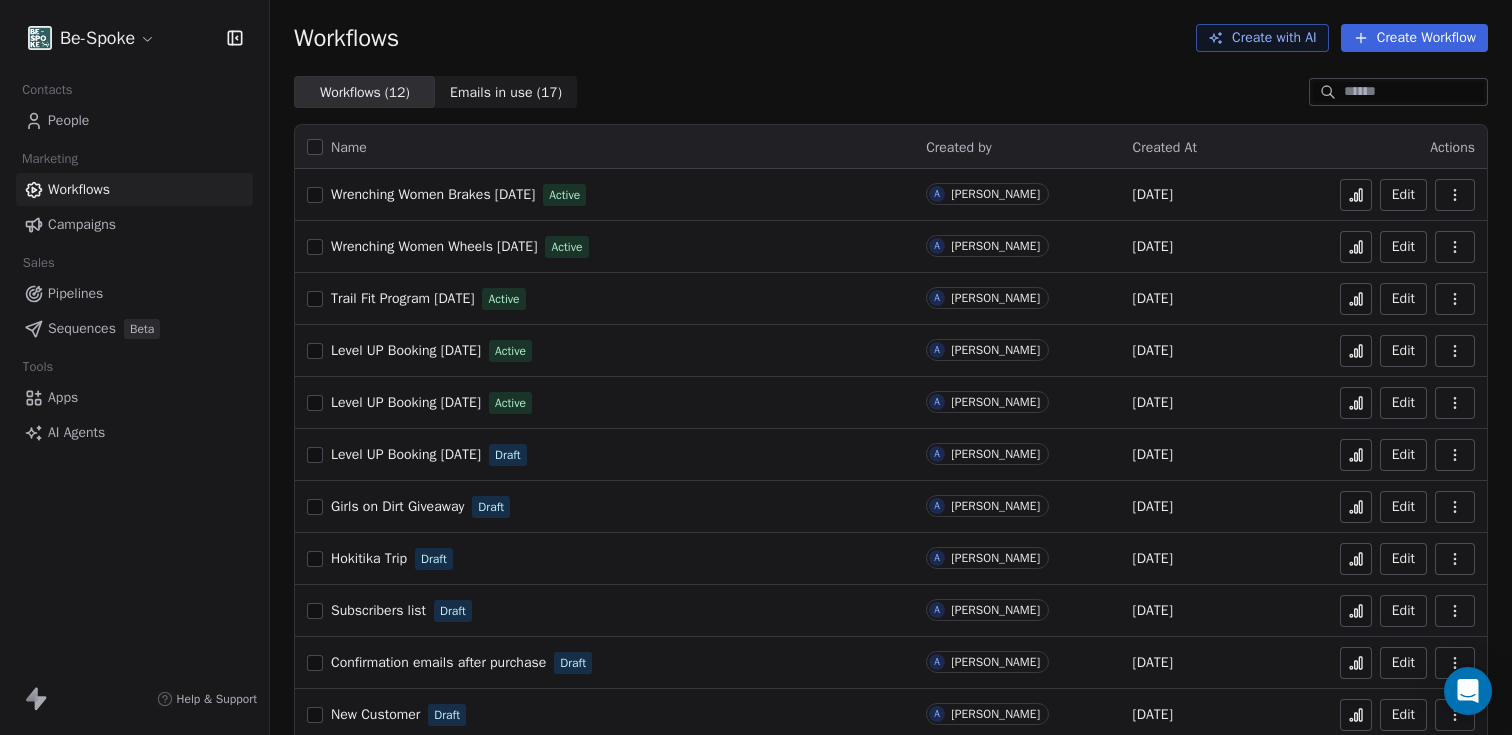 click on "People" at bounding box center [68, 120] 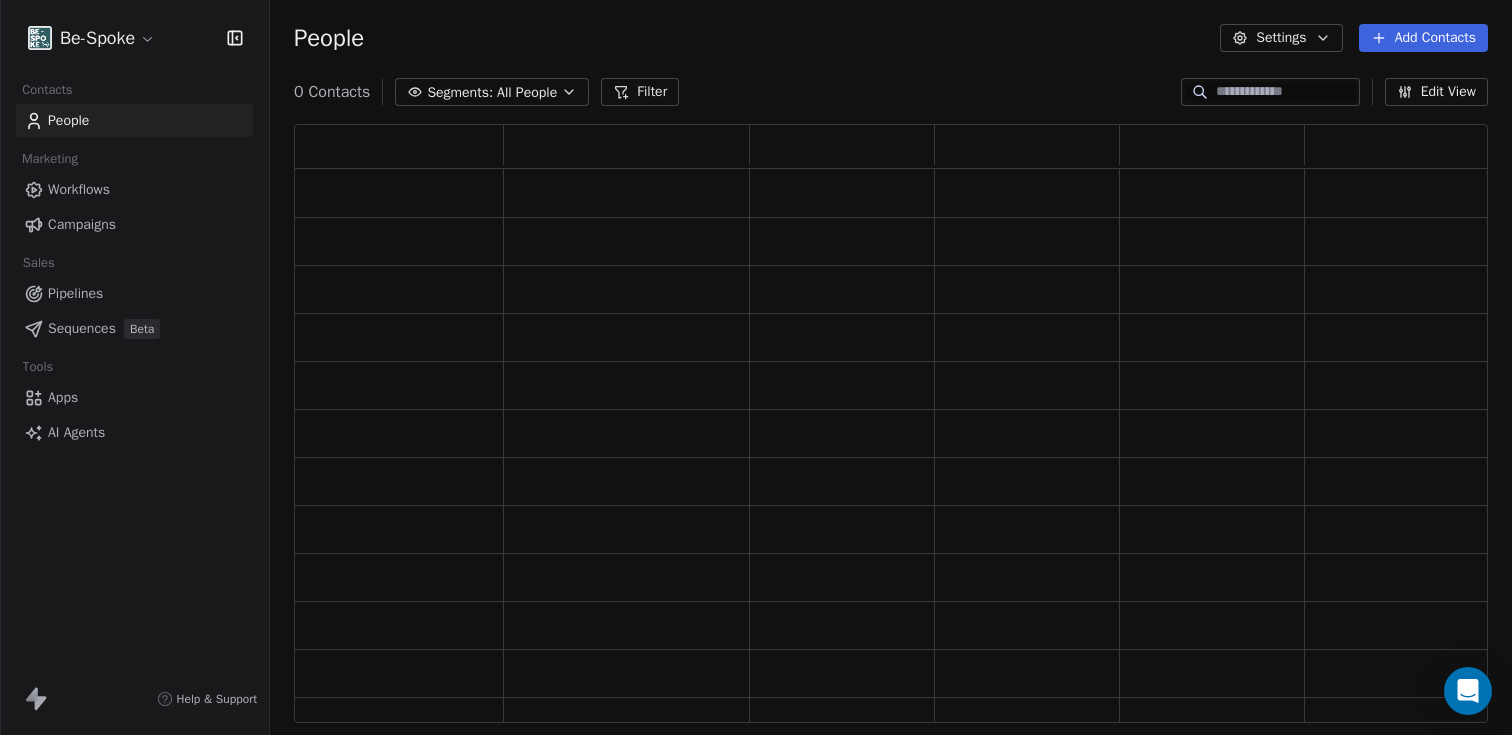 scroll, scrollTop: 16, scrollLeft: 16, axis: both 